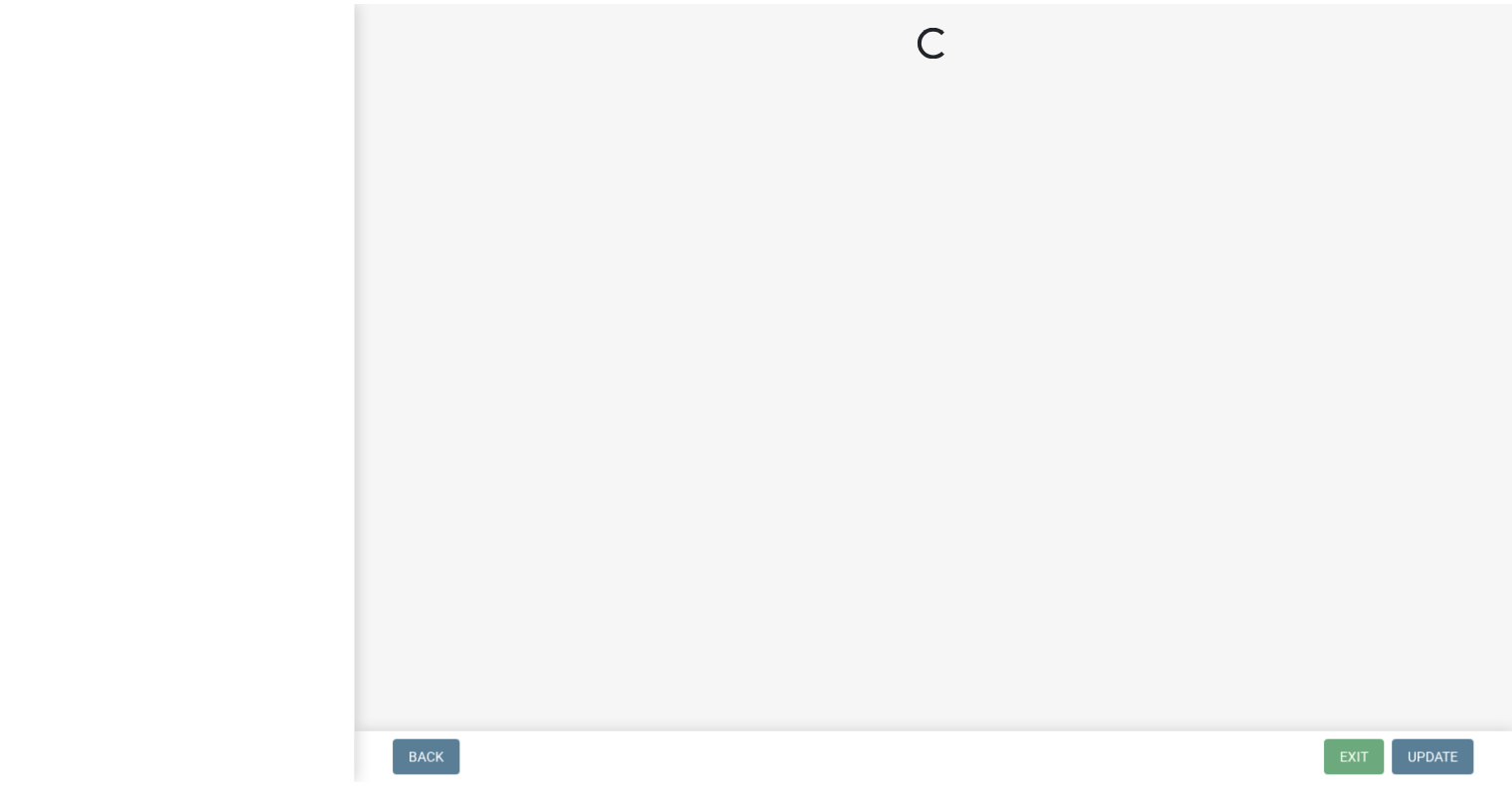 scroll, scrollTop: 0, scrollLeft: 0, axis: both 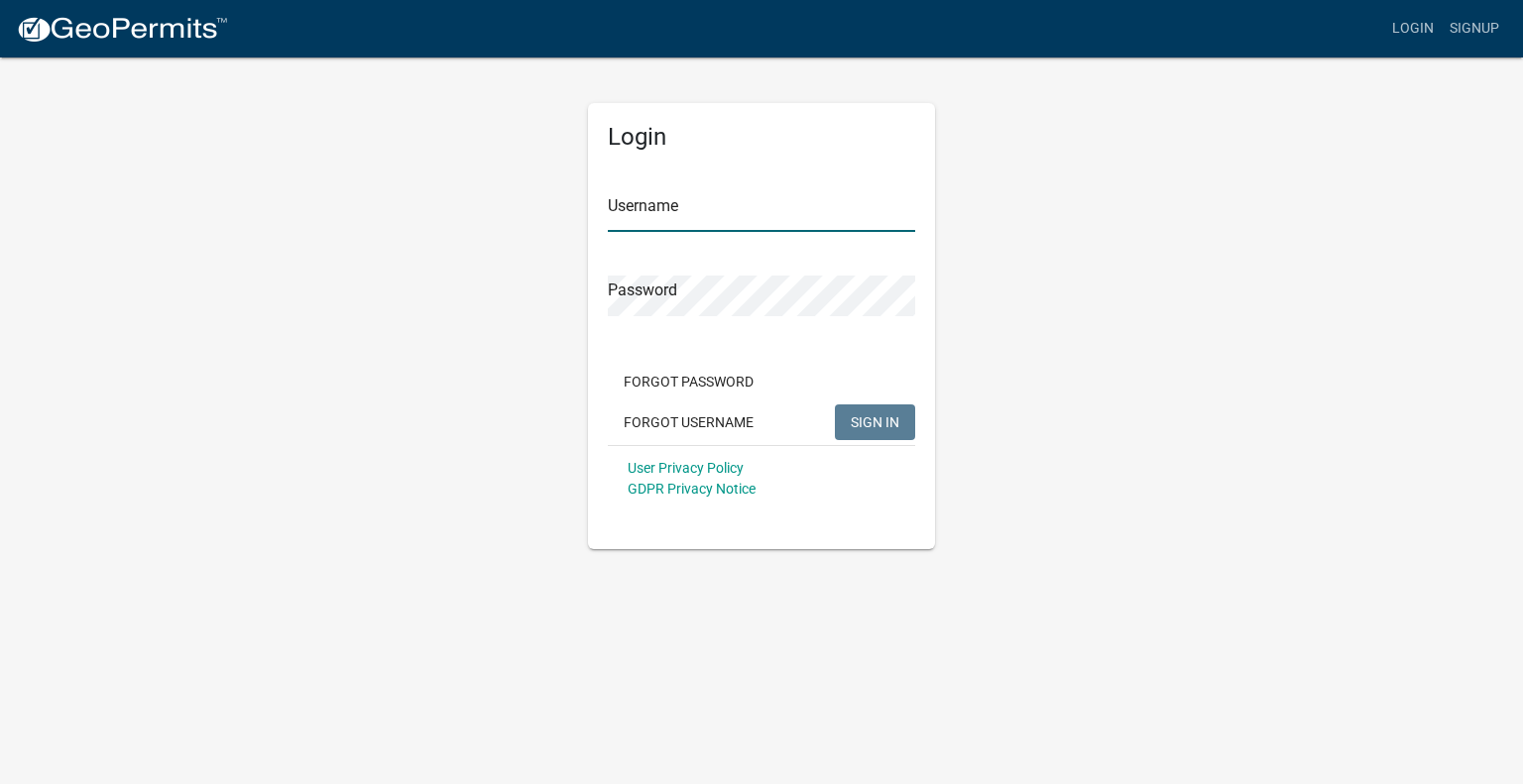 type on "[FIRST] [LAST]" 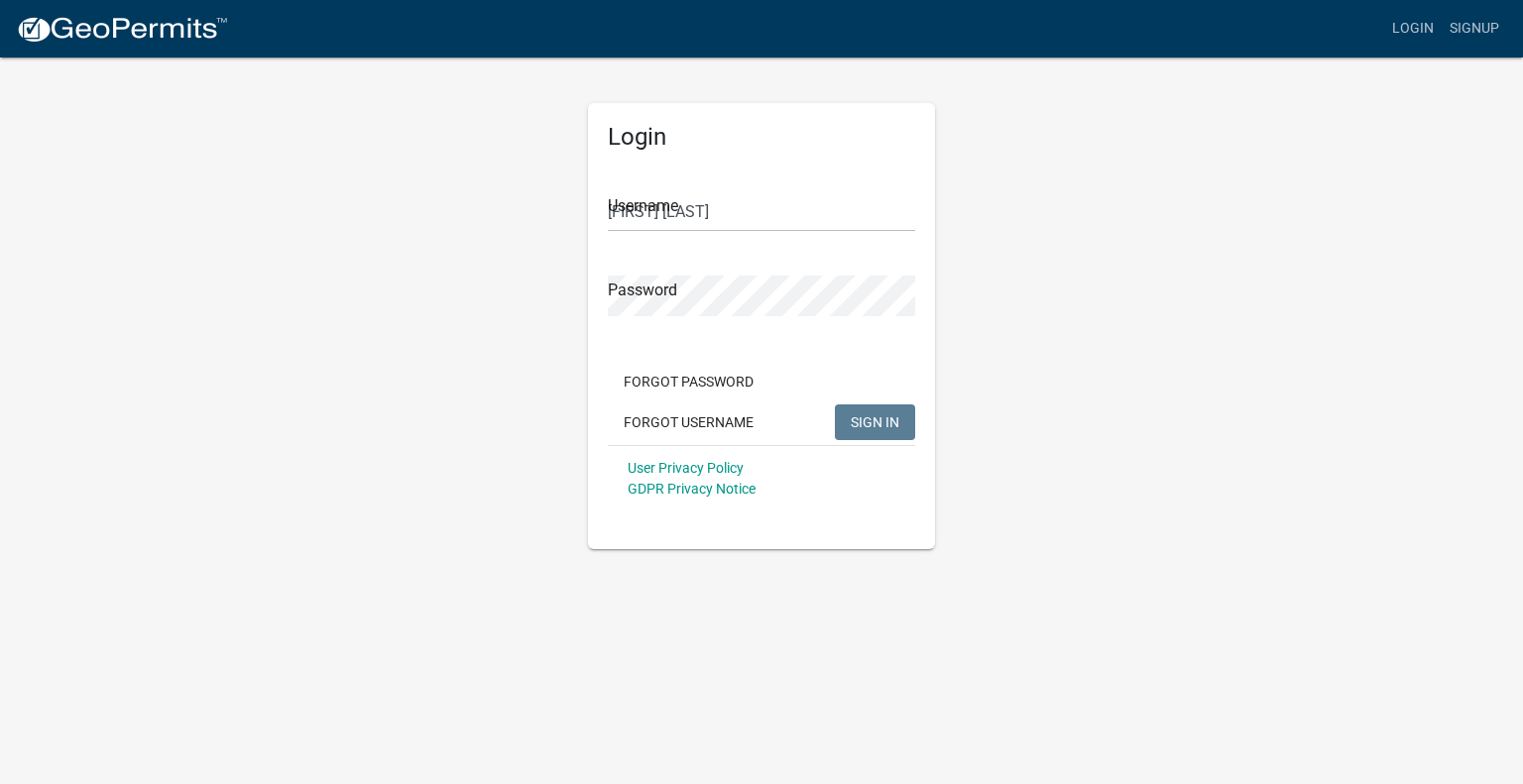 click on "SIGN IN" 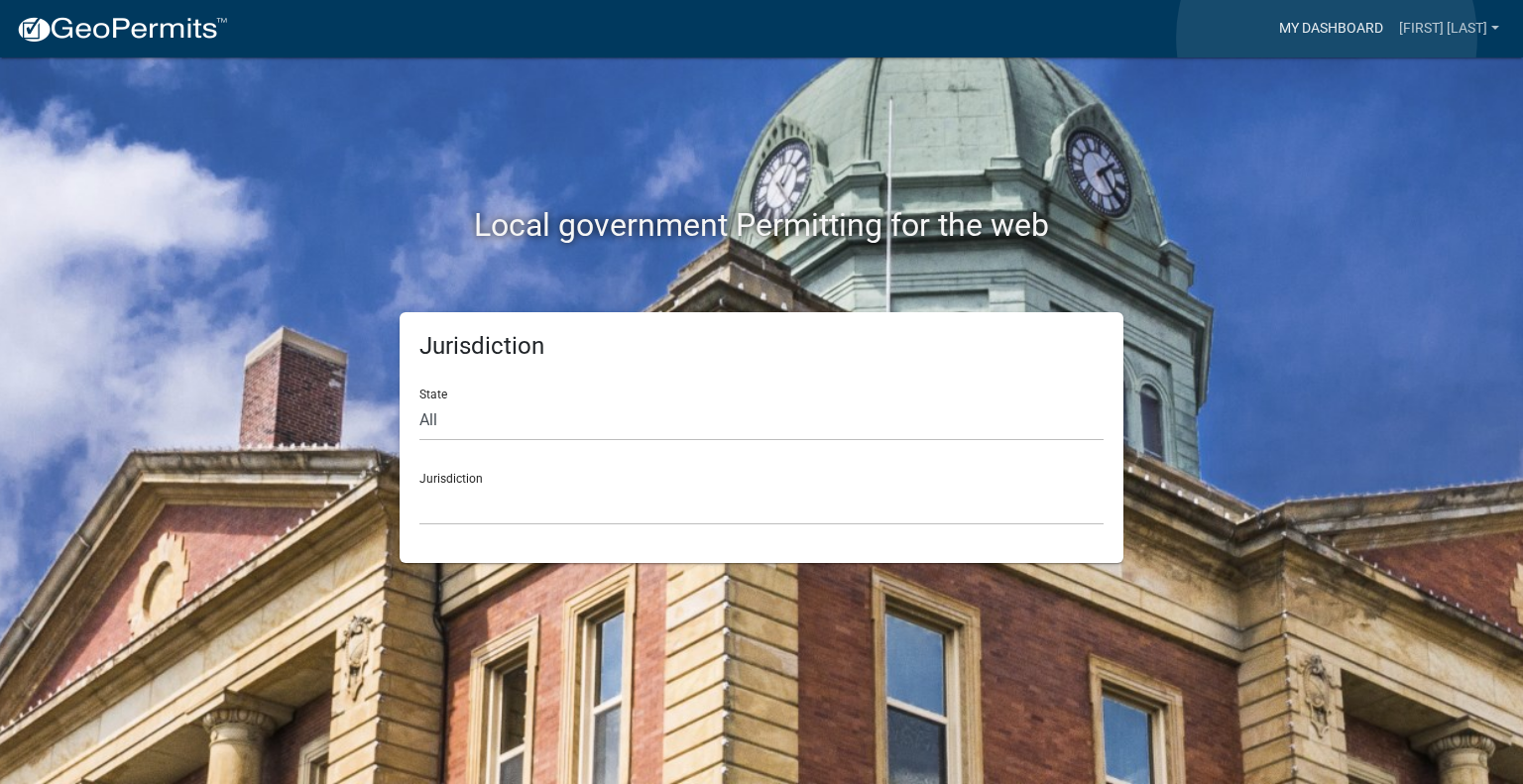 click on "My Dashboard" at bounding box center [1331, 29] 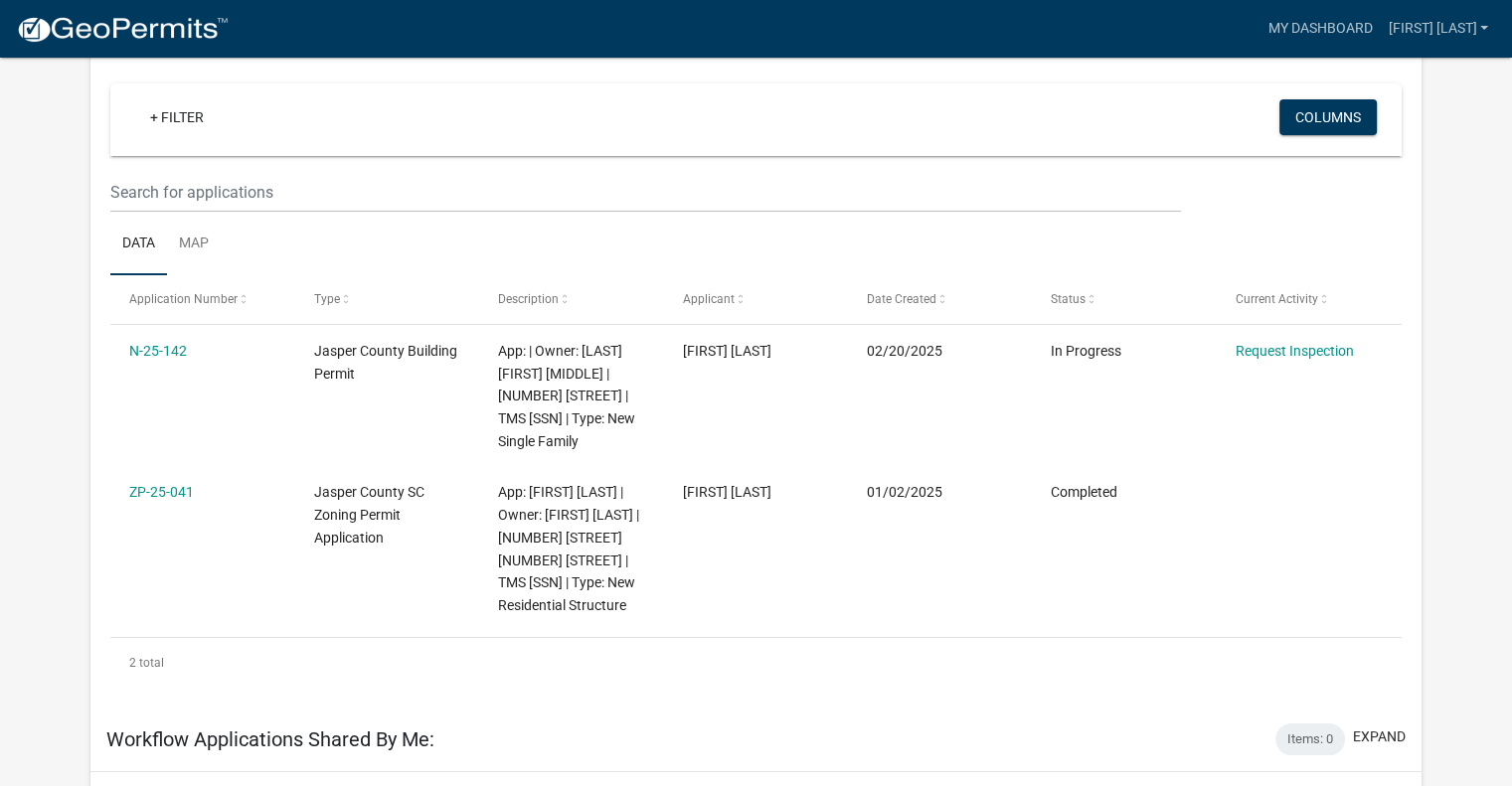 scroll, scrollTop: 167, scrollLeft: 0, axis: vertical 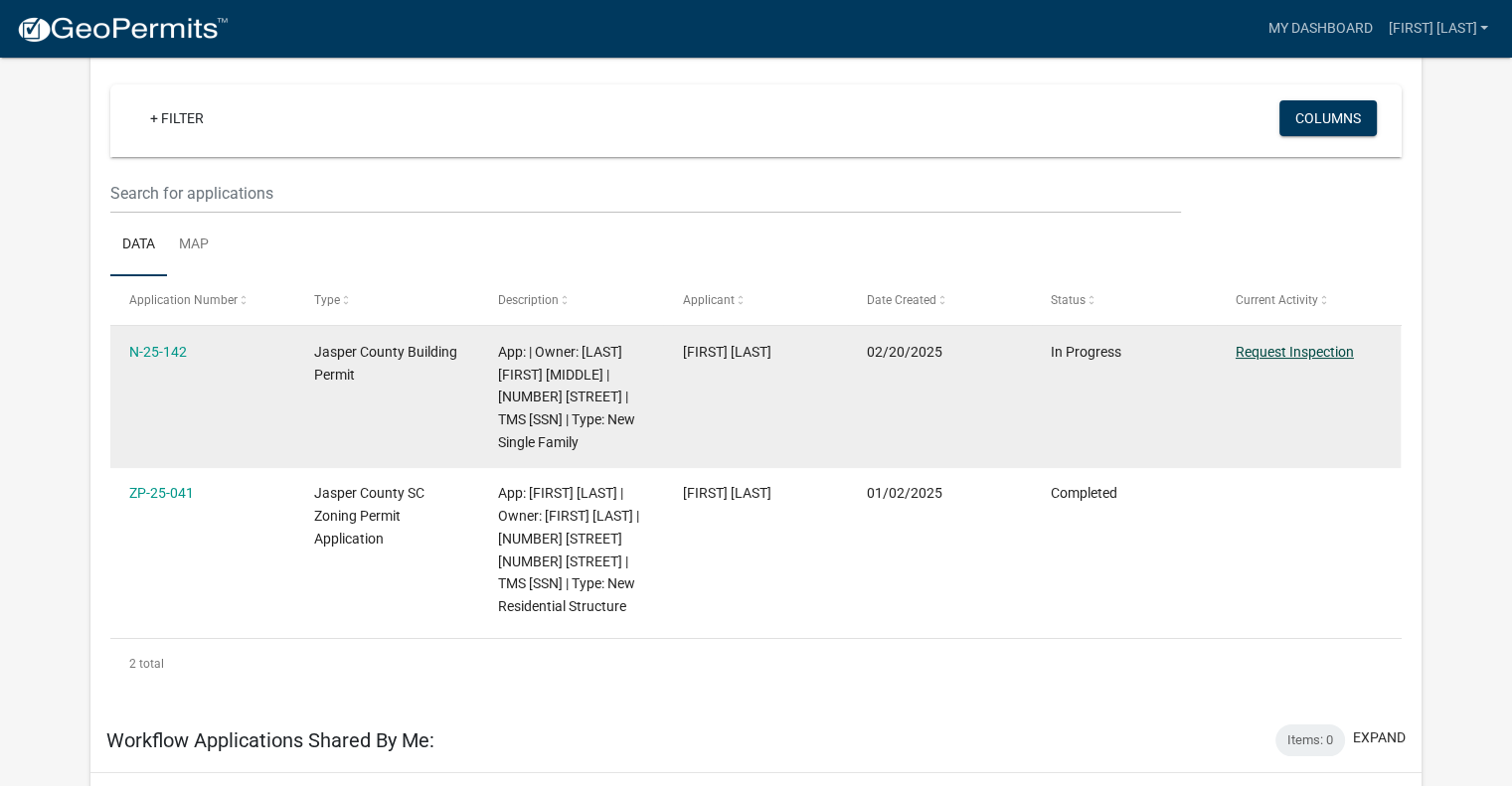 click on "Request Inspection" 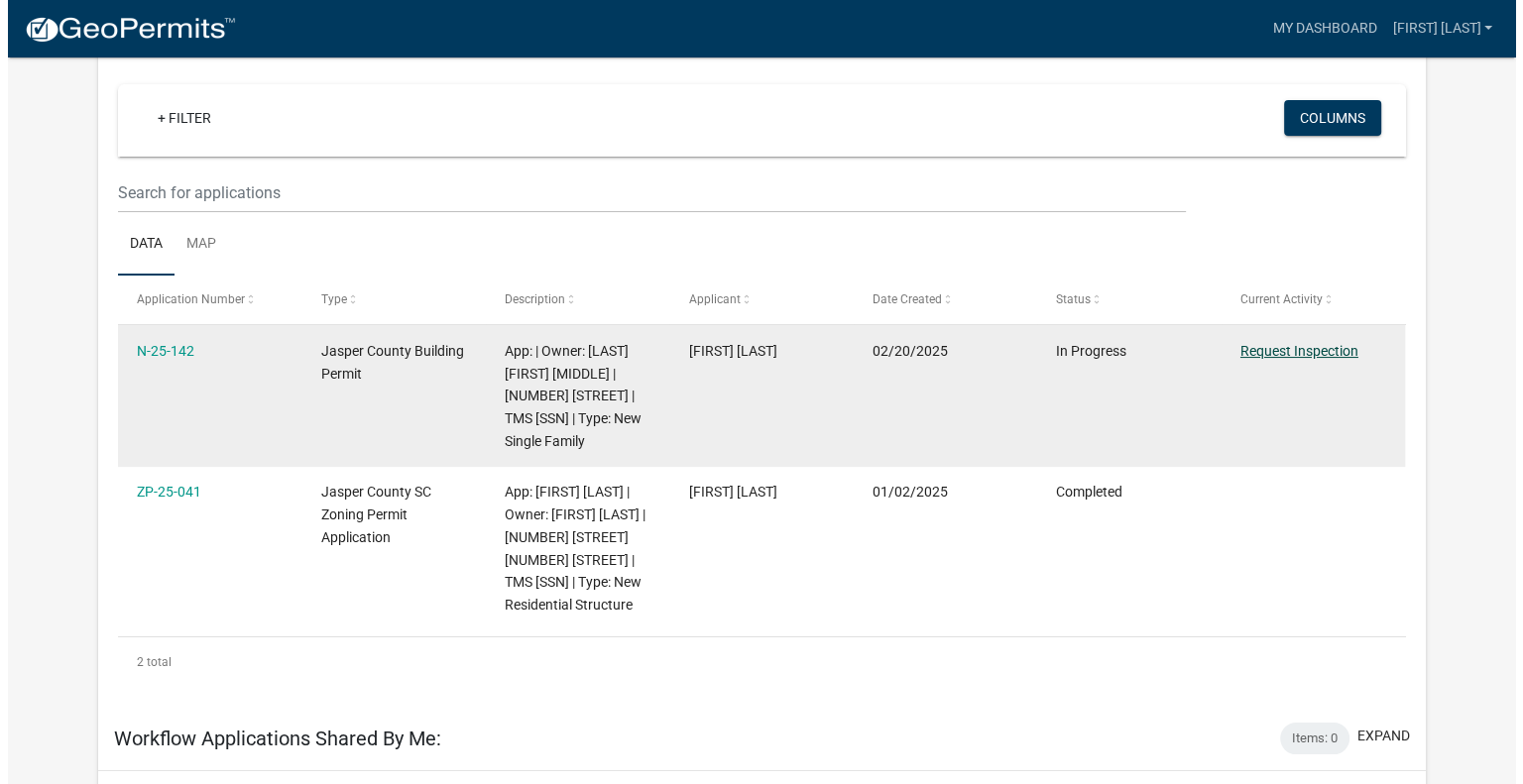 scroll, scrollTop: 0, scrollLeft: 0, axis: both 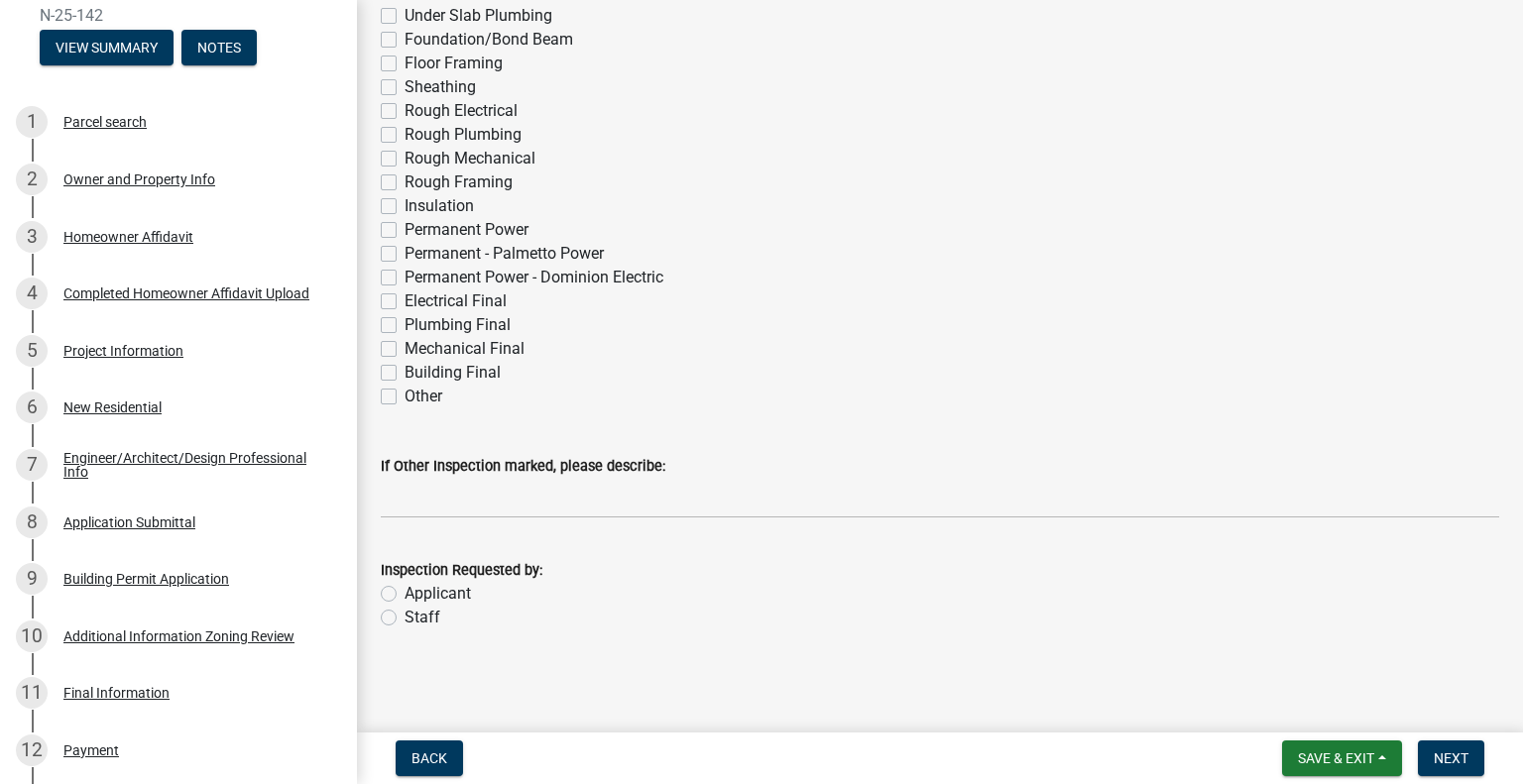 click on "Applicant" 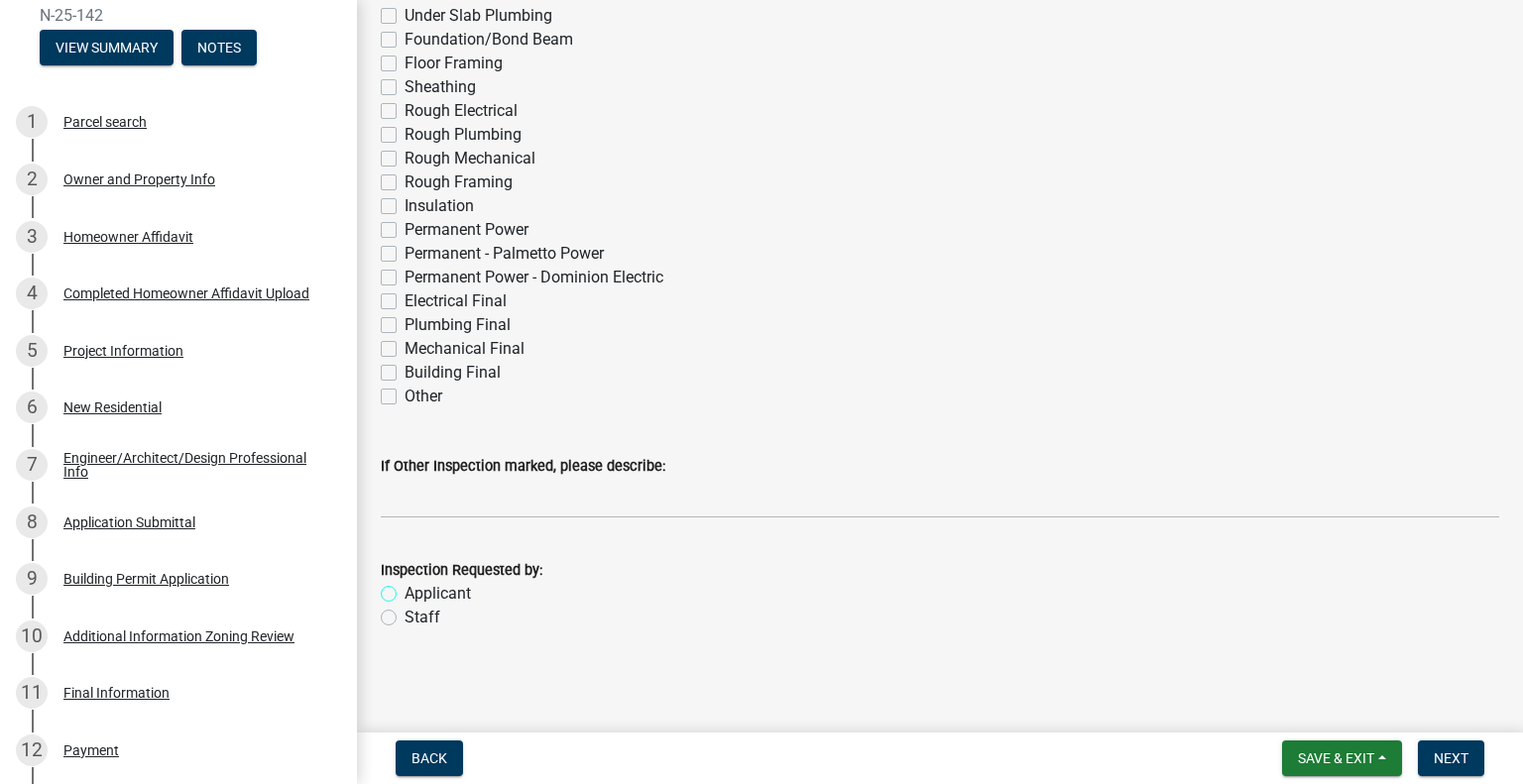 click on "Applicant" at bounding box center [410, 588] 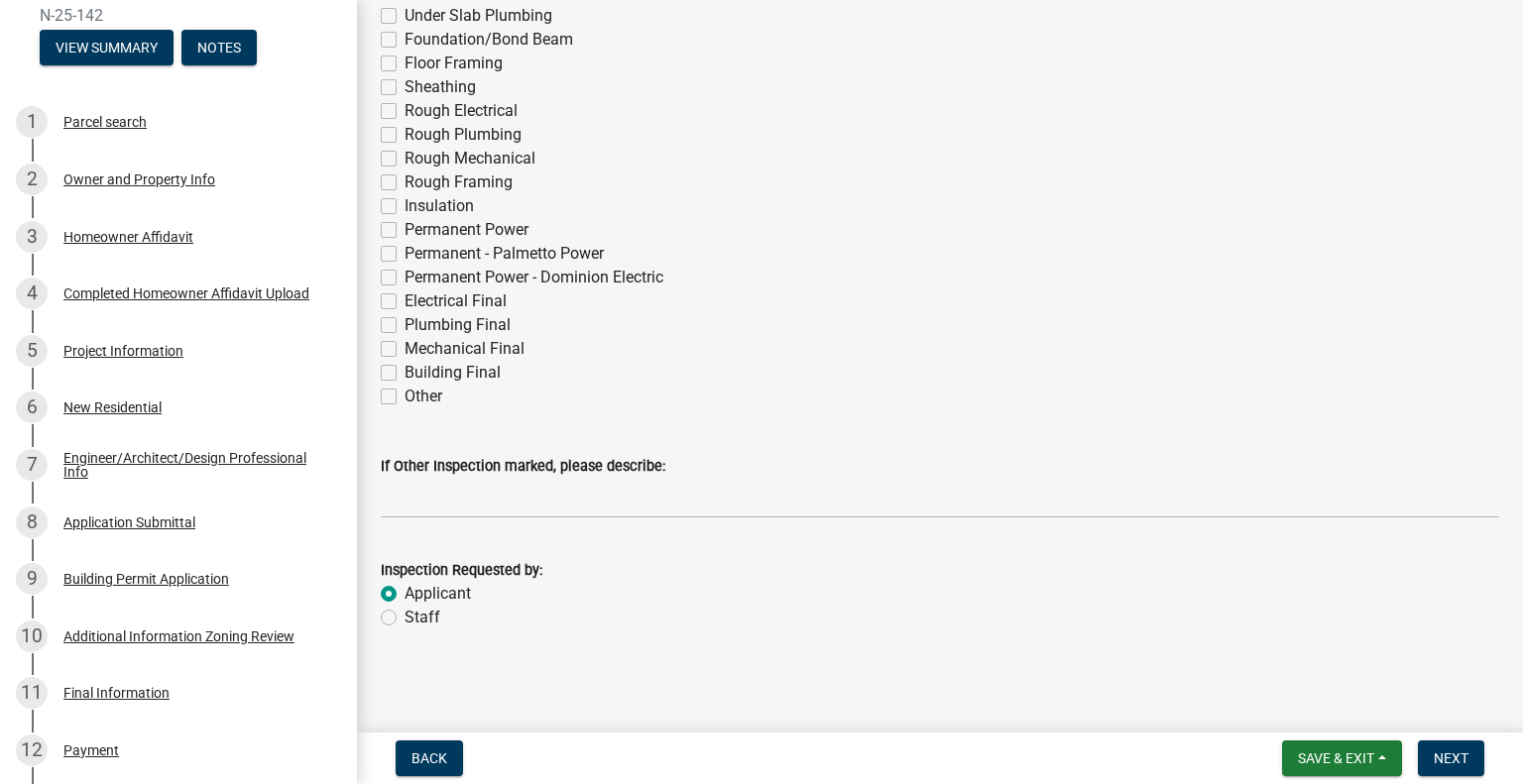 radio on "true" 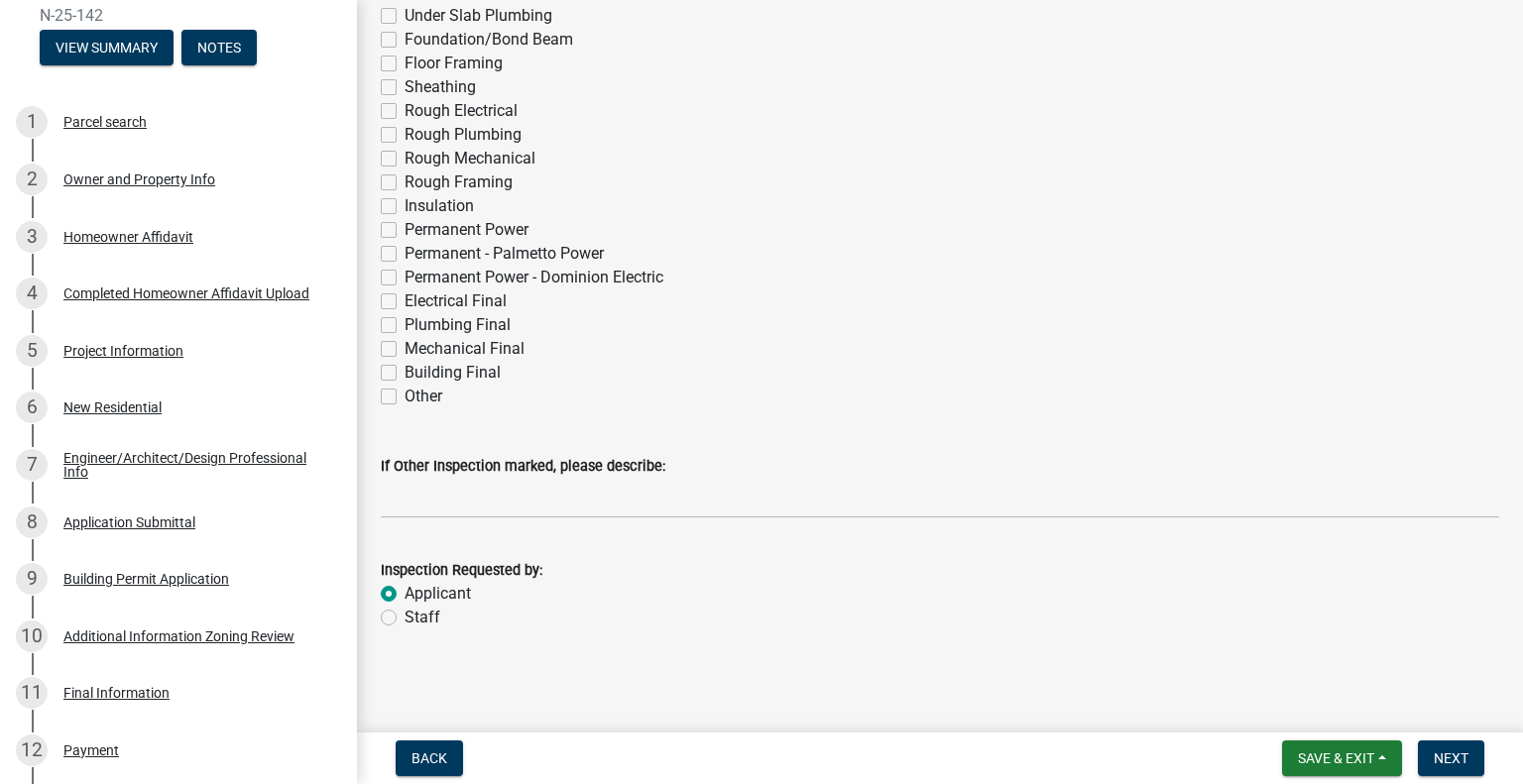 click on "Building Final" 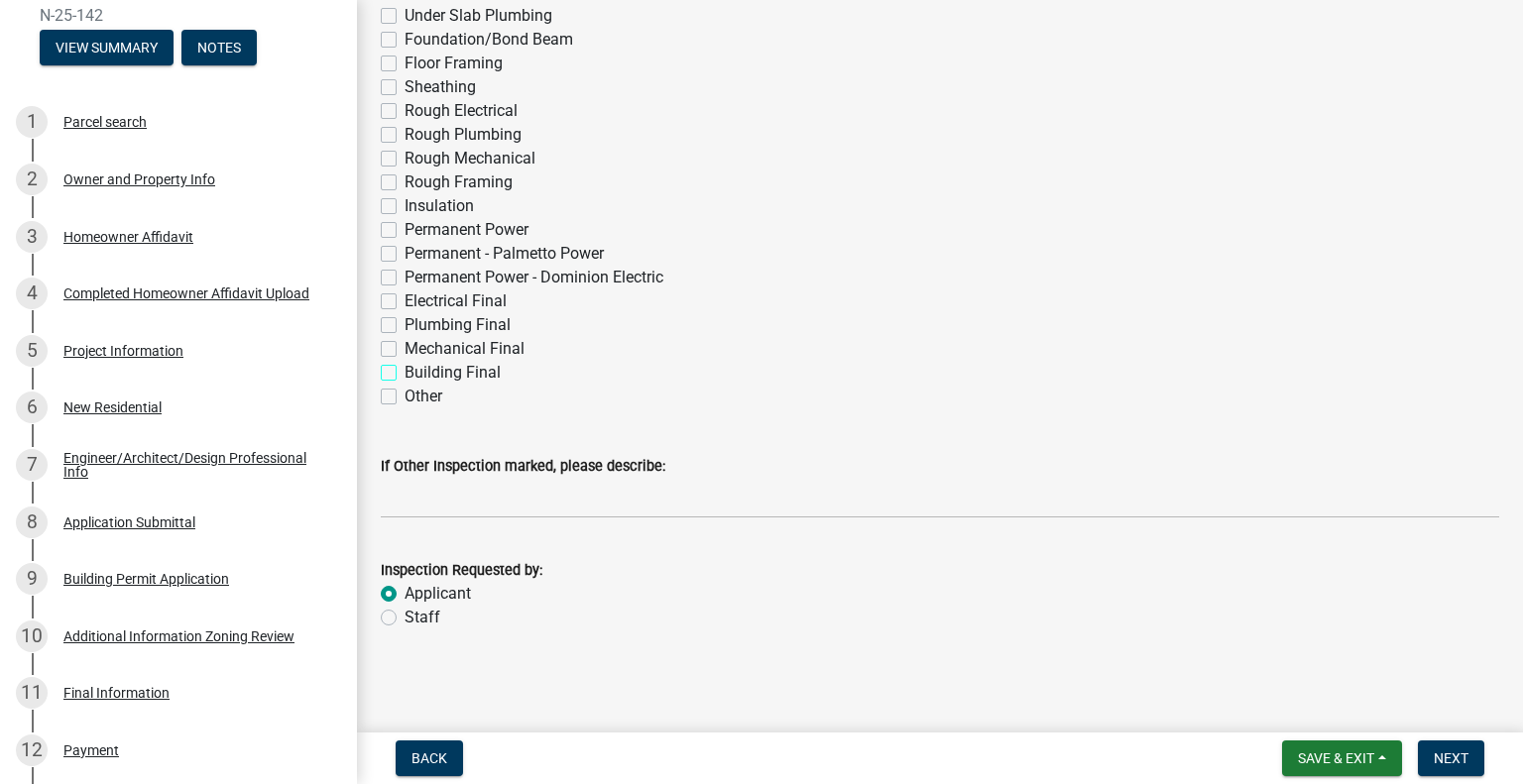 click on "Building Final" at bounding box center [410, 367] 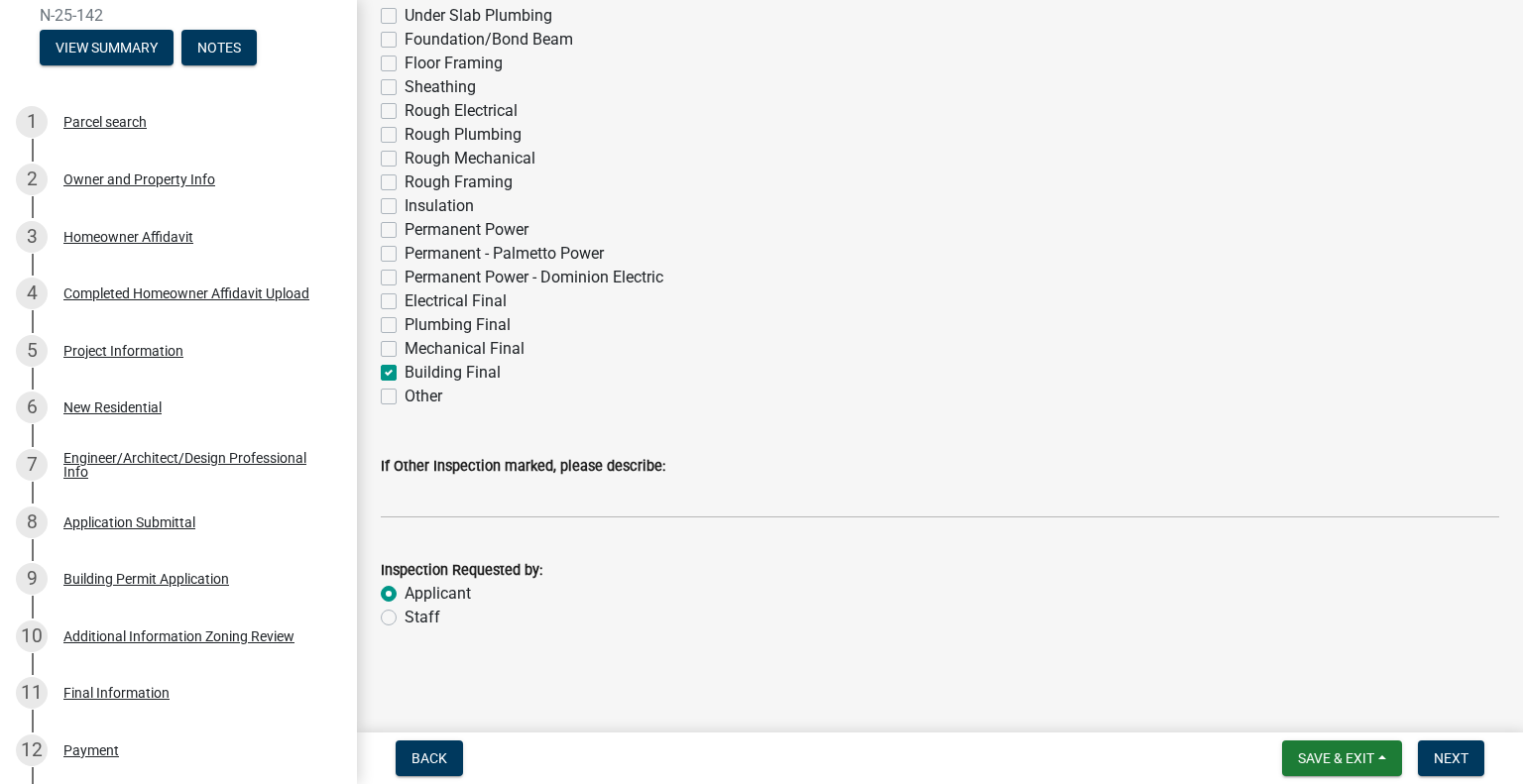 checkbox on "false" 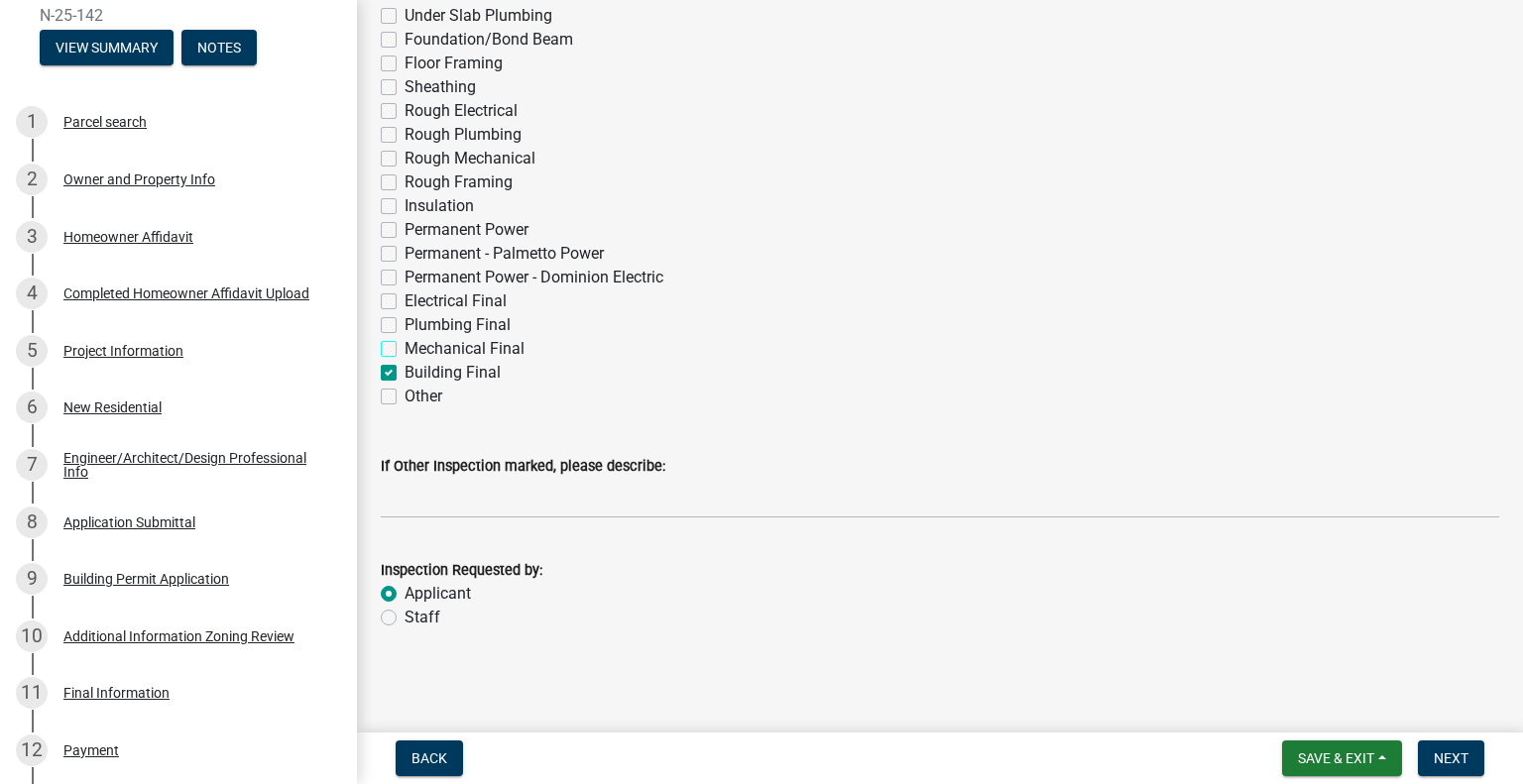click on "Mechanical Final" at bounding box center (410, 343) 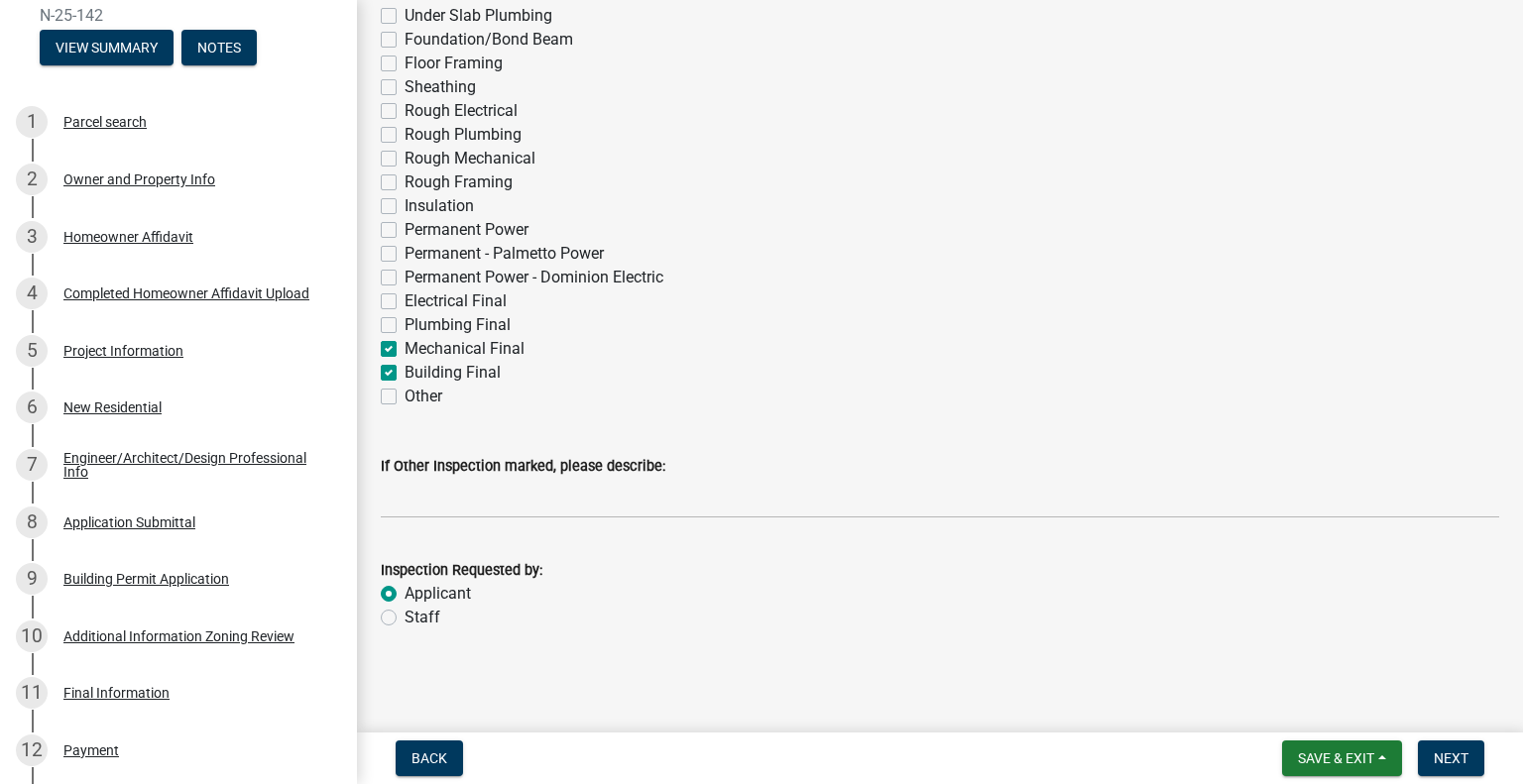 checkbox on "false" 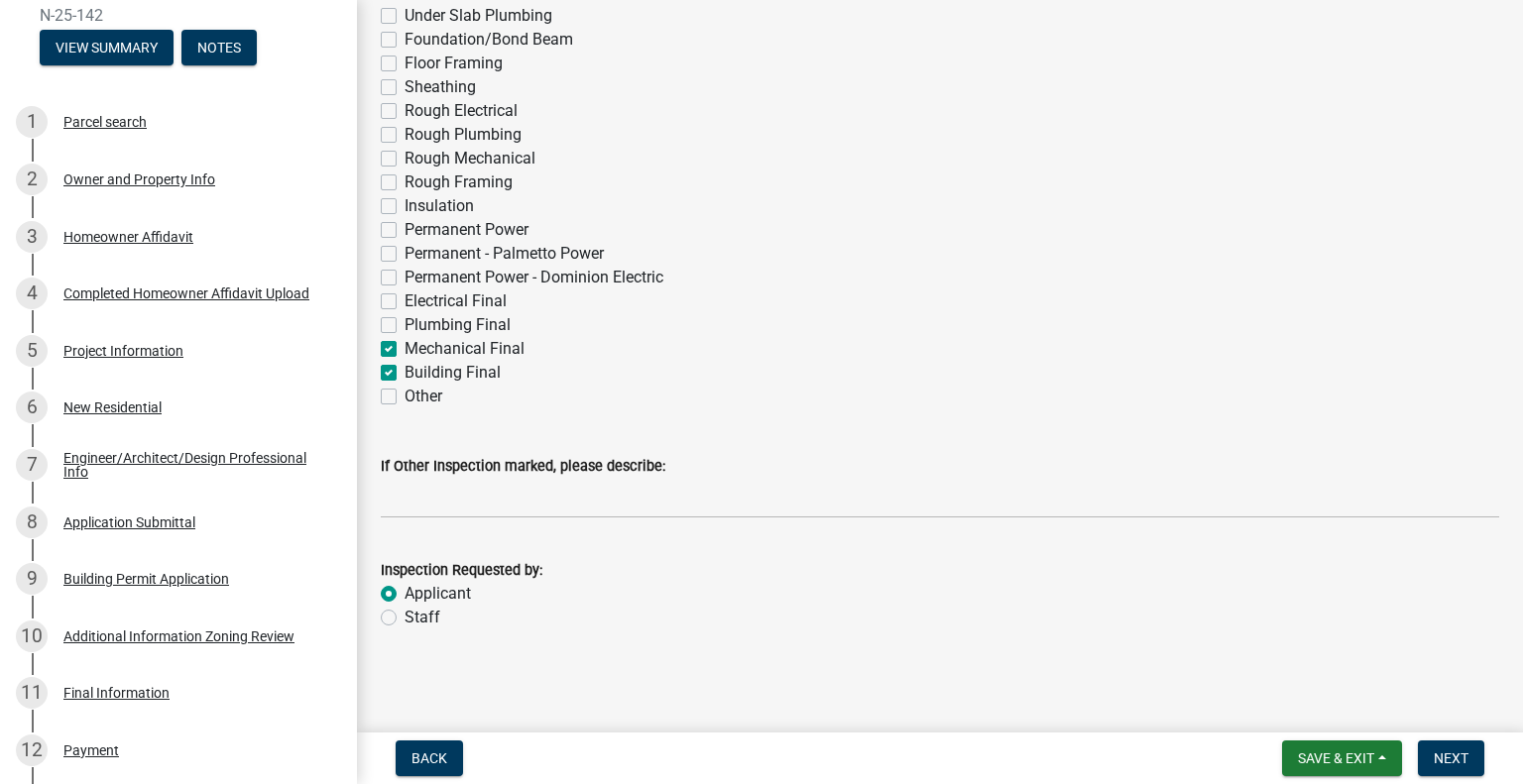 click on "Plumbing Final" 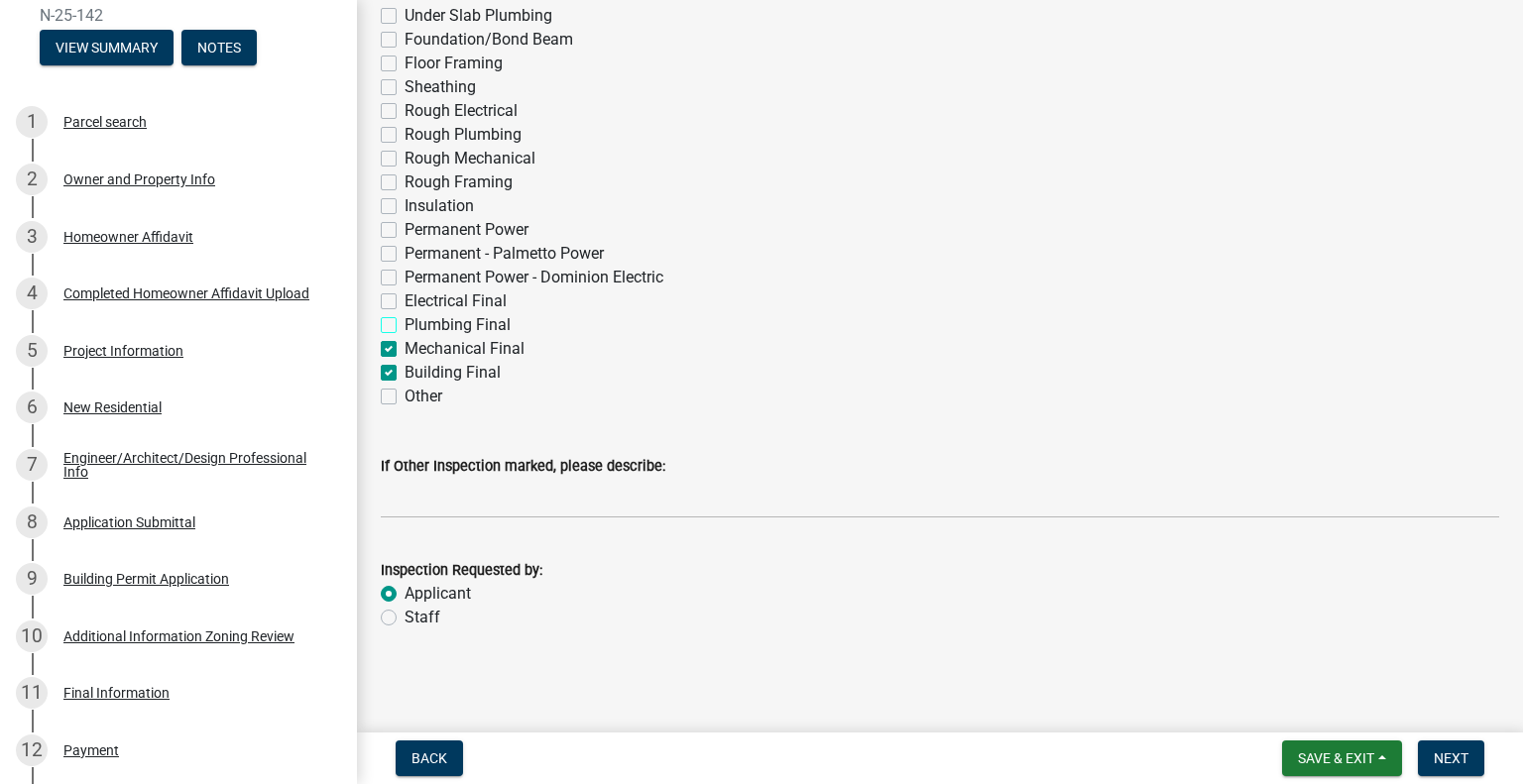 click on "Plumbing Final" at bounding box center [410, 319] 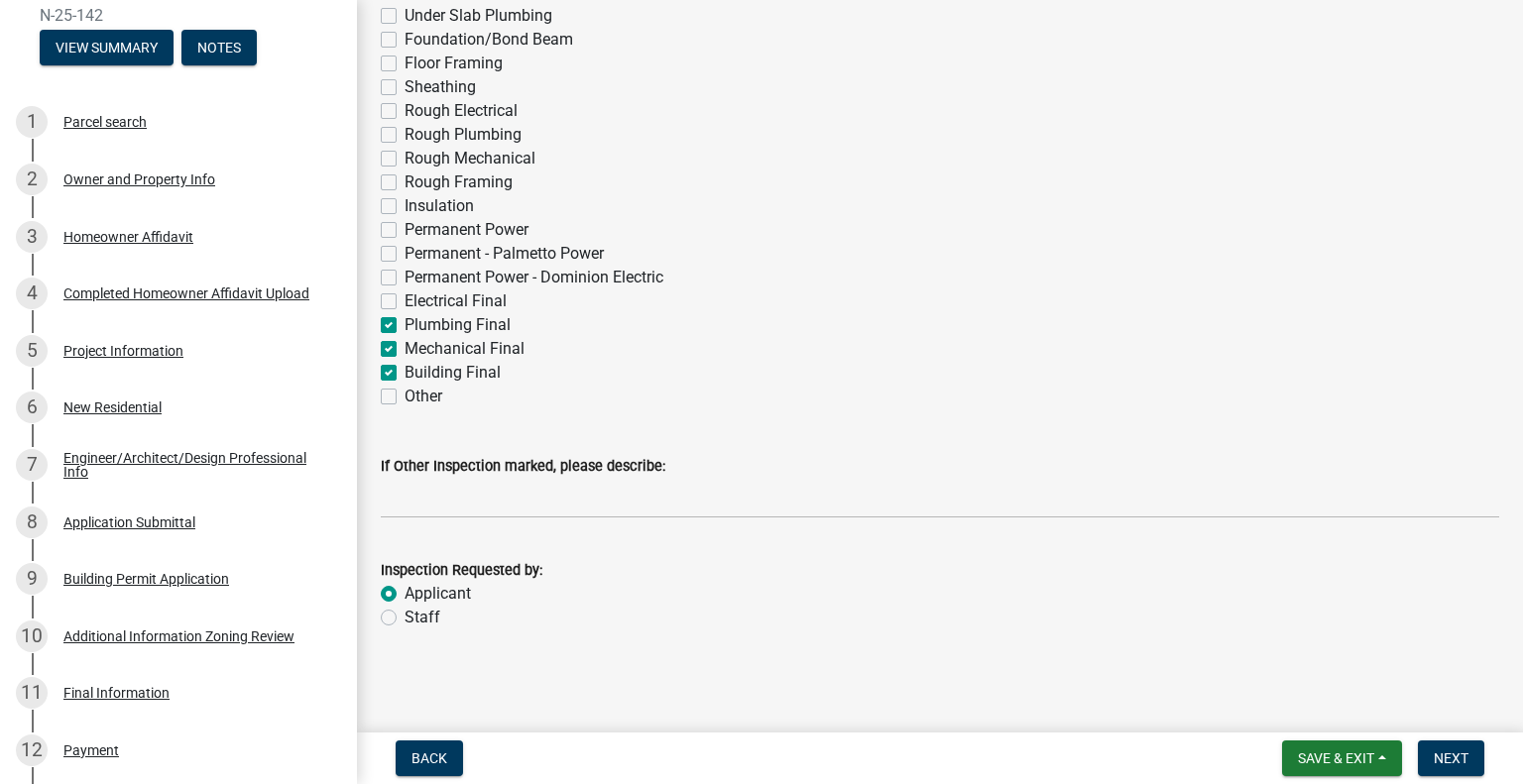 checkbox on "false" 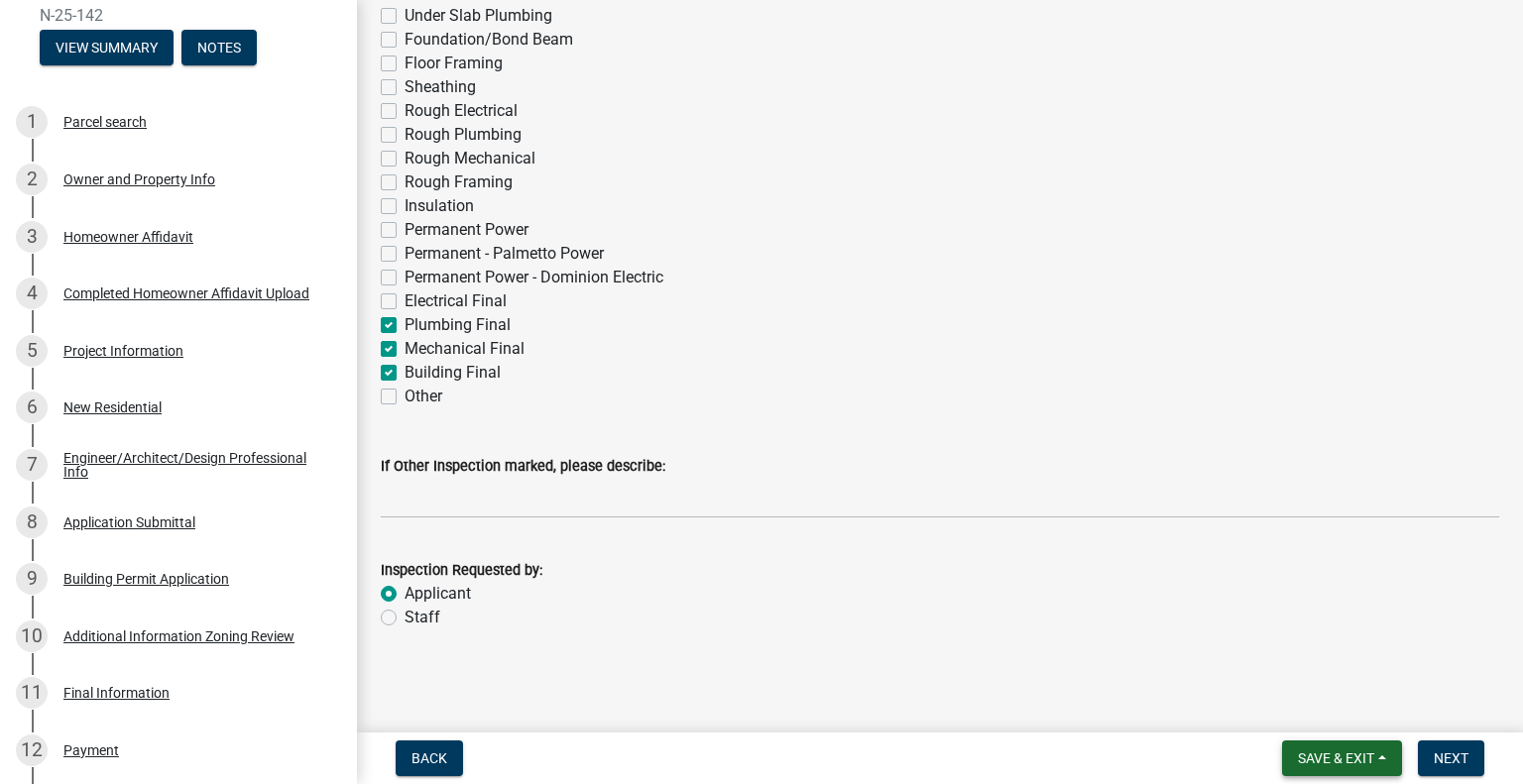 click on "Save & Exit" at bounding box center (1336, 758) 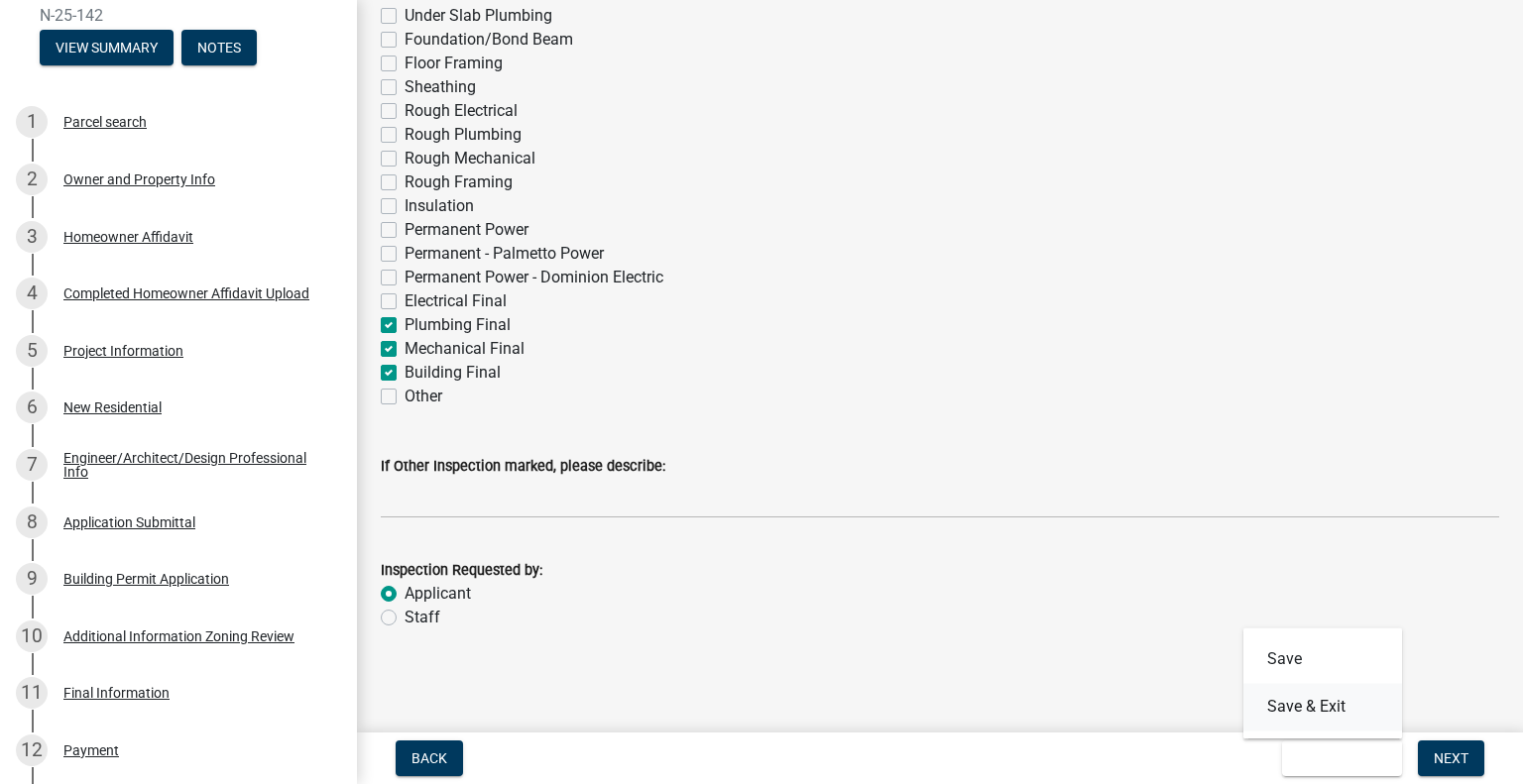 click on "Save & Exit" at bounding box center [1323, 707] 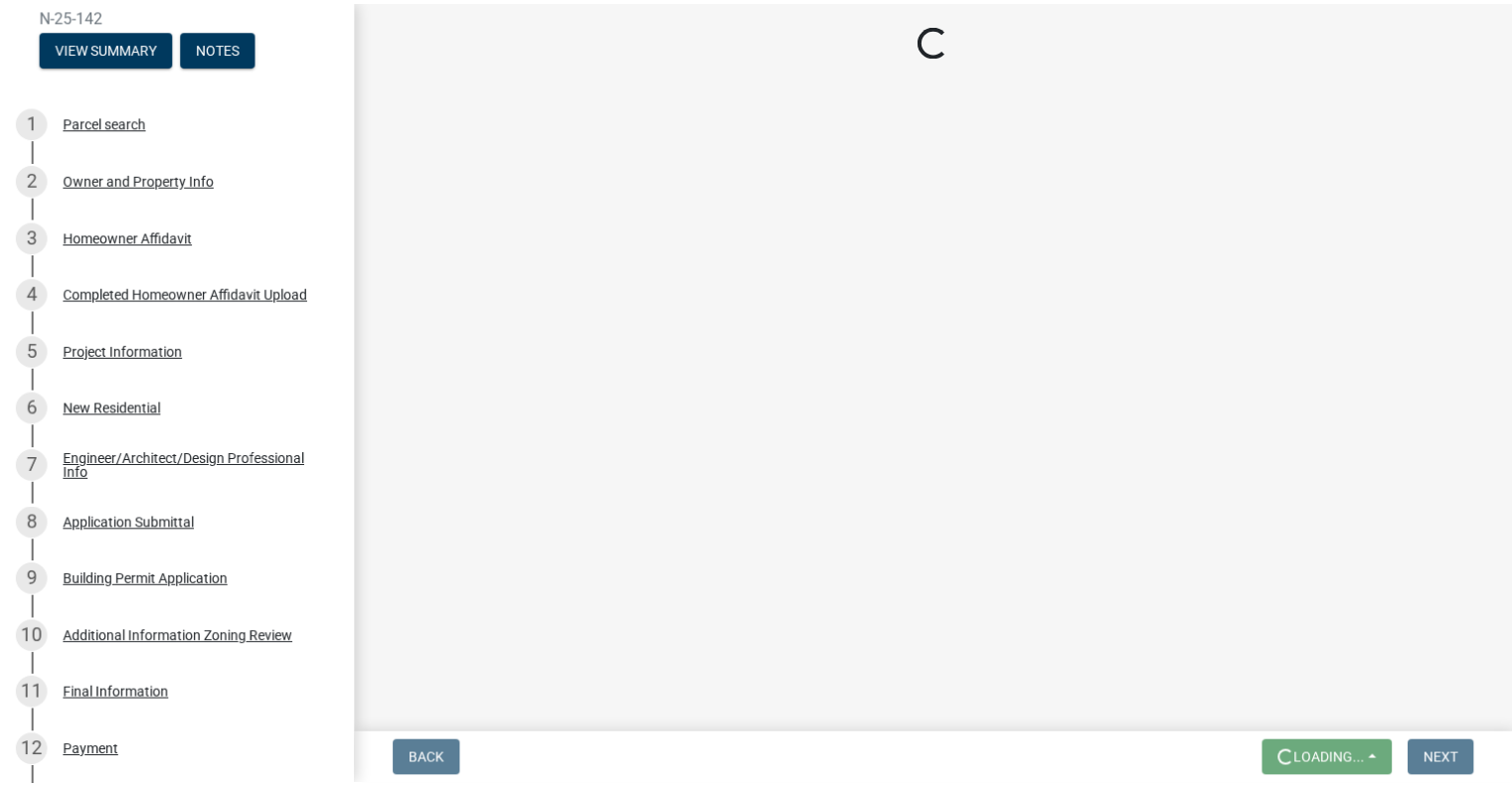 scroll, scrollTop: 0, scrollLeft: 0, axis: both 